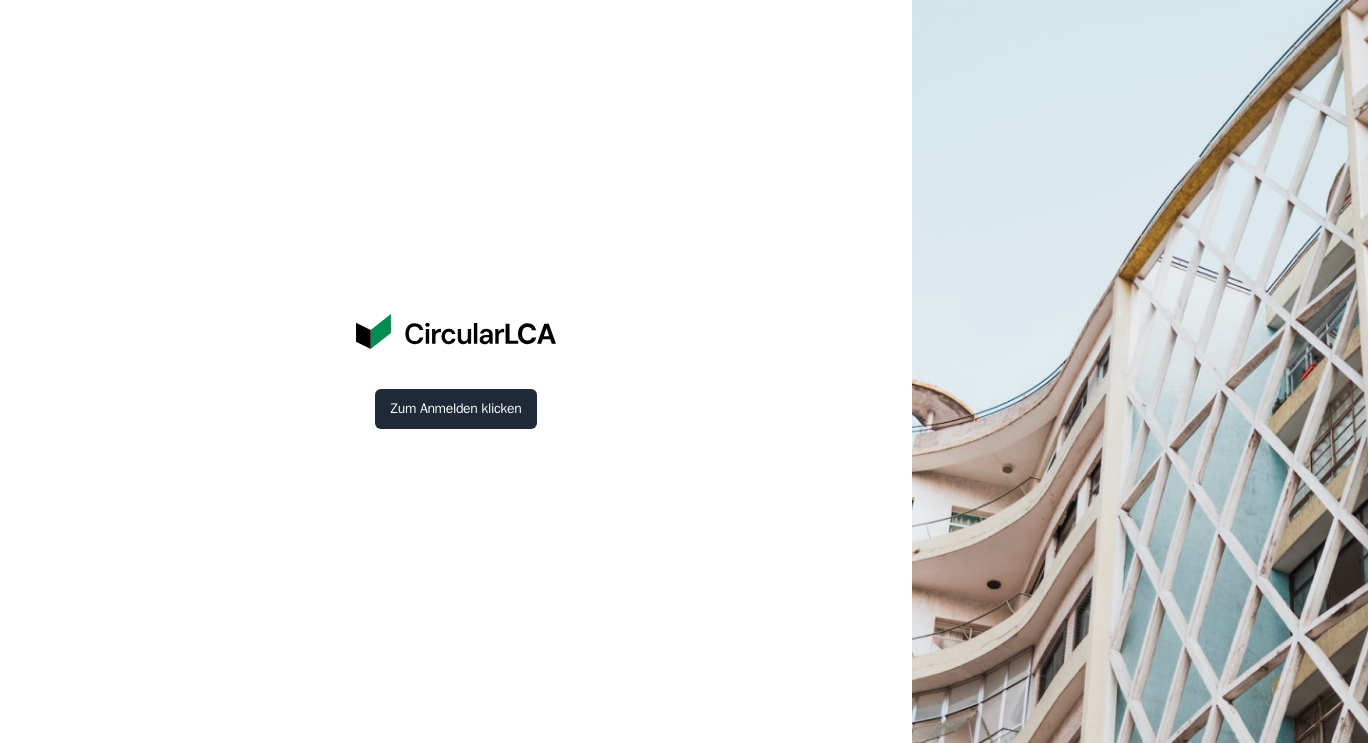 scroll, scrollTop: 0, scrollLeft: 0, axis: both 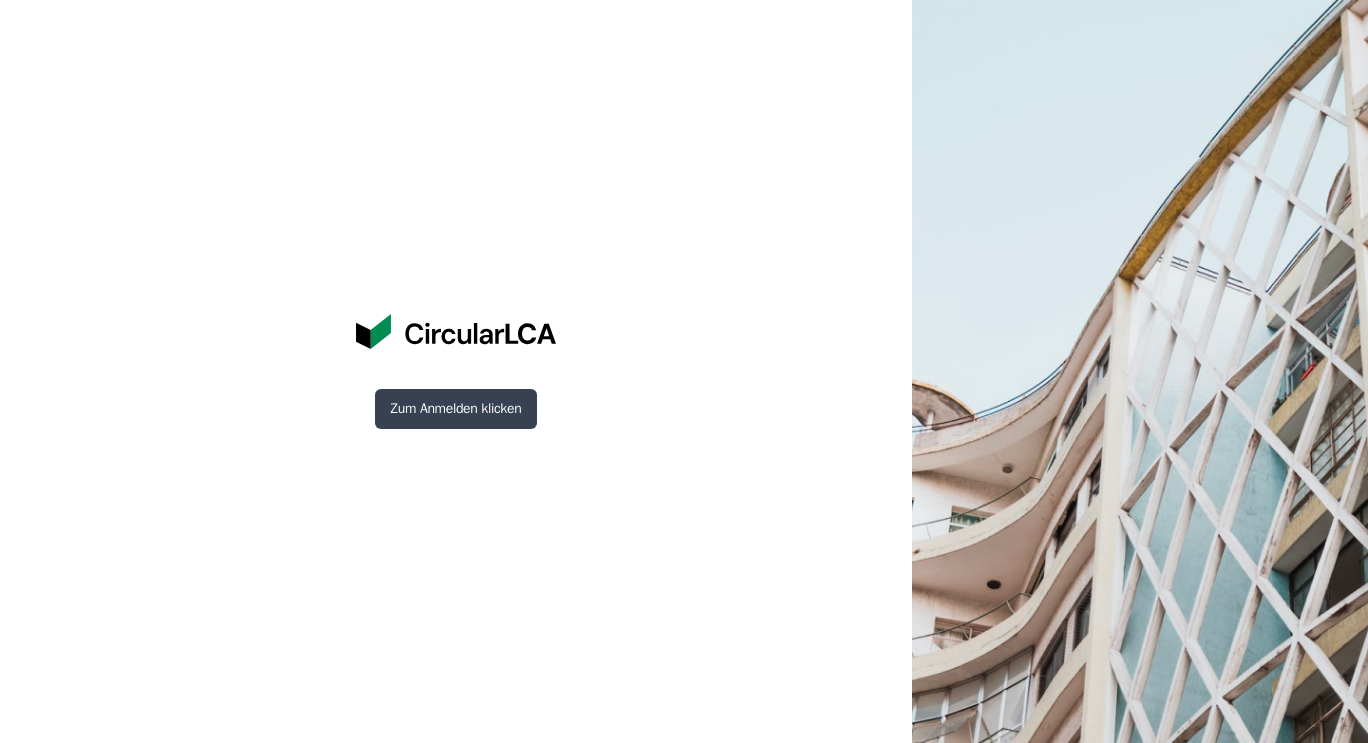 click on "Zum Anmelden klicken" at bounding box center (456, 409) 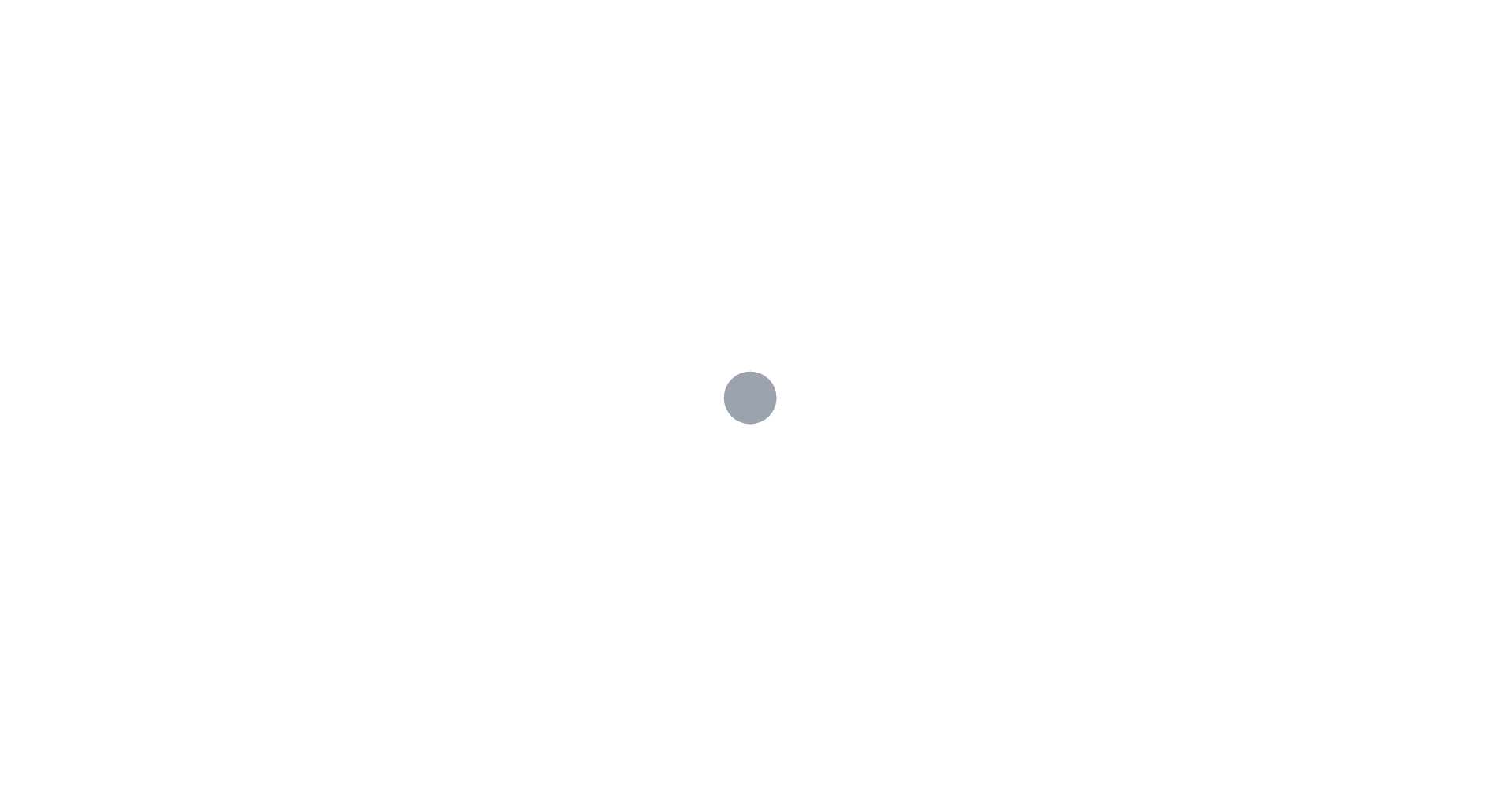 scroll, scrollTop: 0, scrollLeft: 0, axis: both 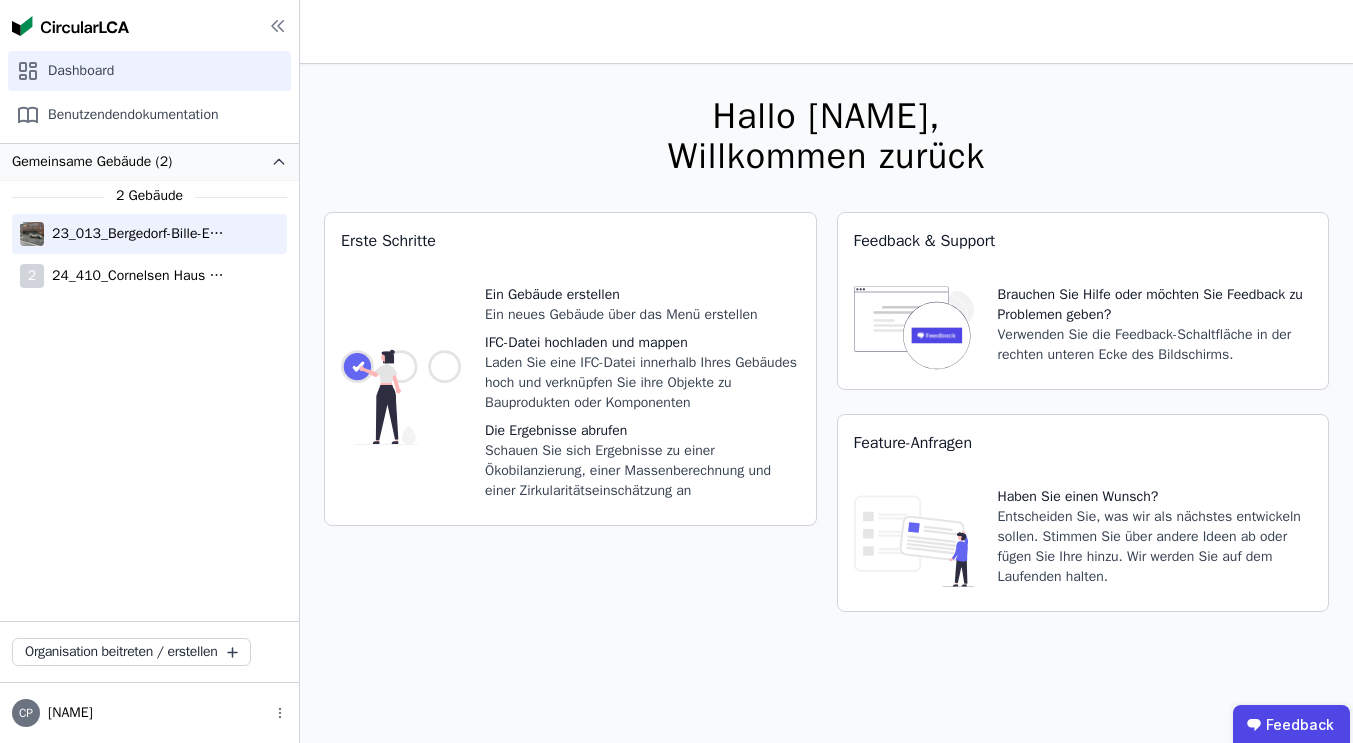 click on "23_013_Bergedorf-Bille-EG_B118_[CITY]" at bounding box center [134, 234] 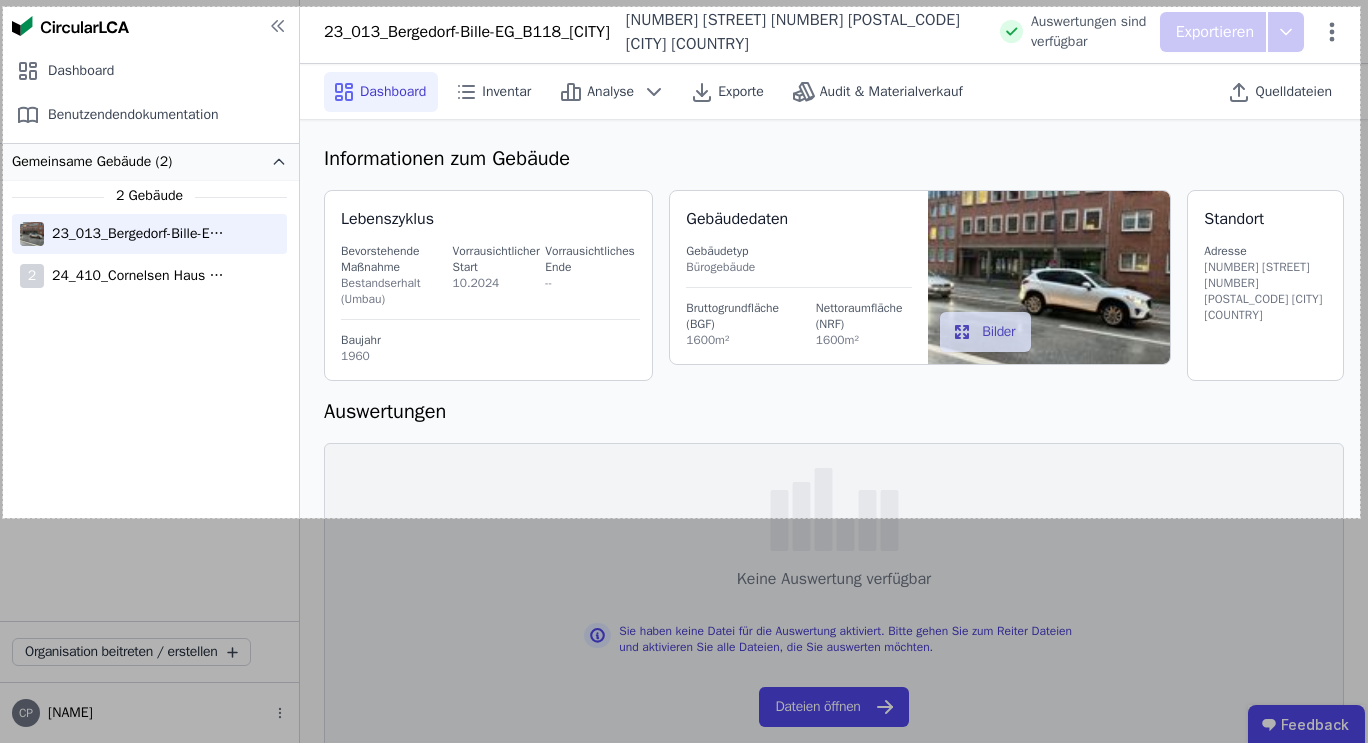 drag, startPoint x: 3, startPoint y: 7, endPoint x: 1360, endPoint y: 518, distance: 1450.0242 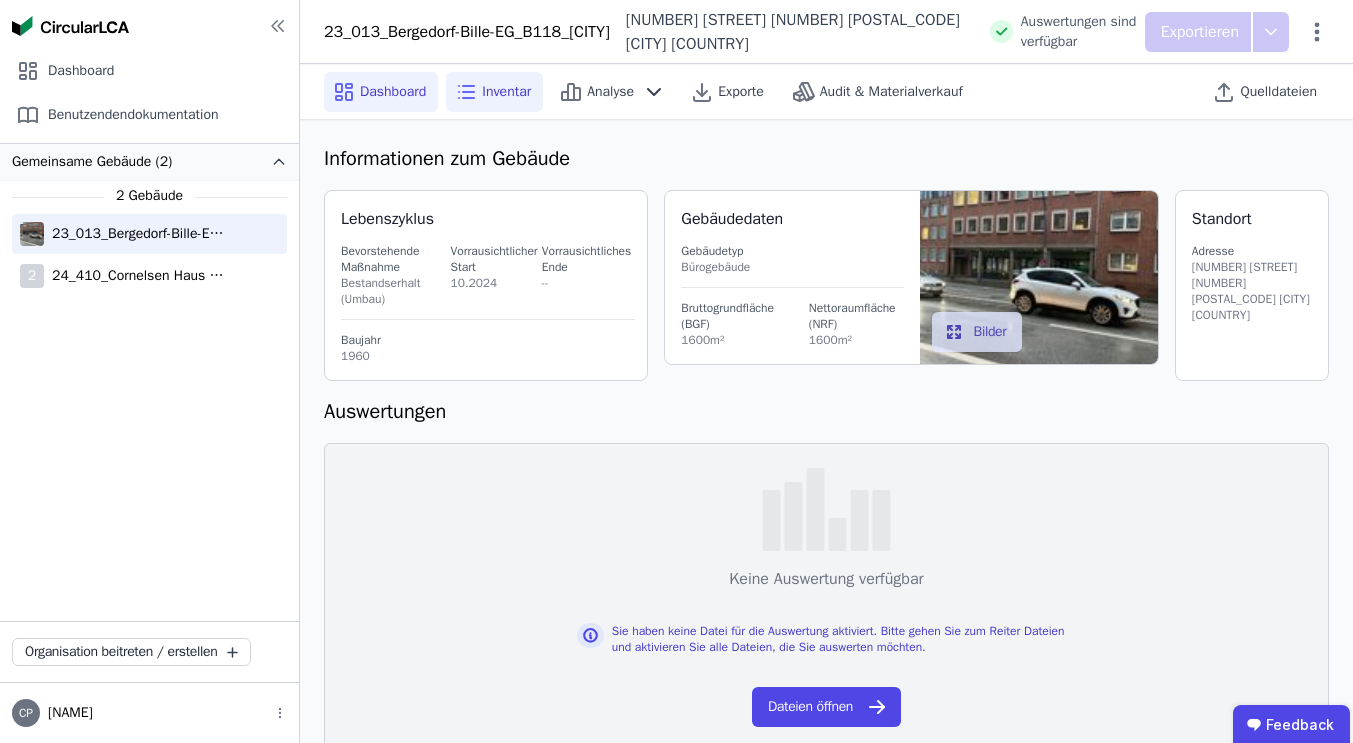 click on "Inventar" at bounding box center (506, 92) 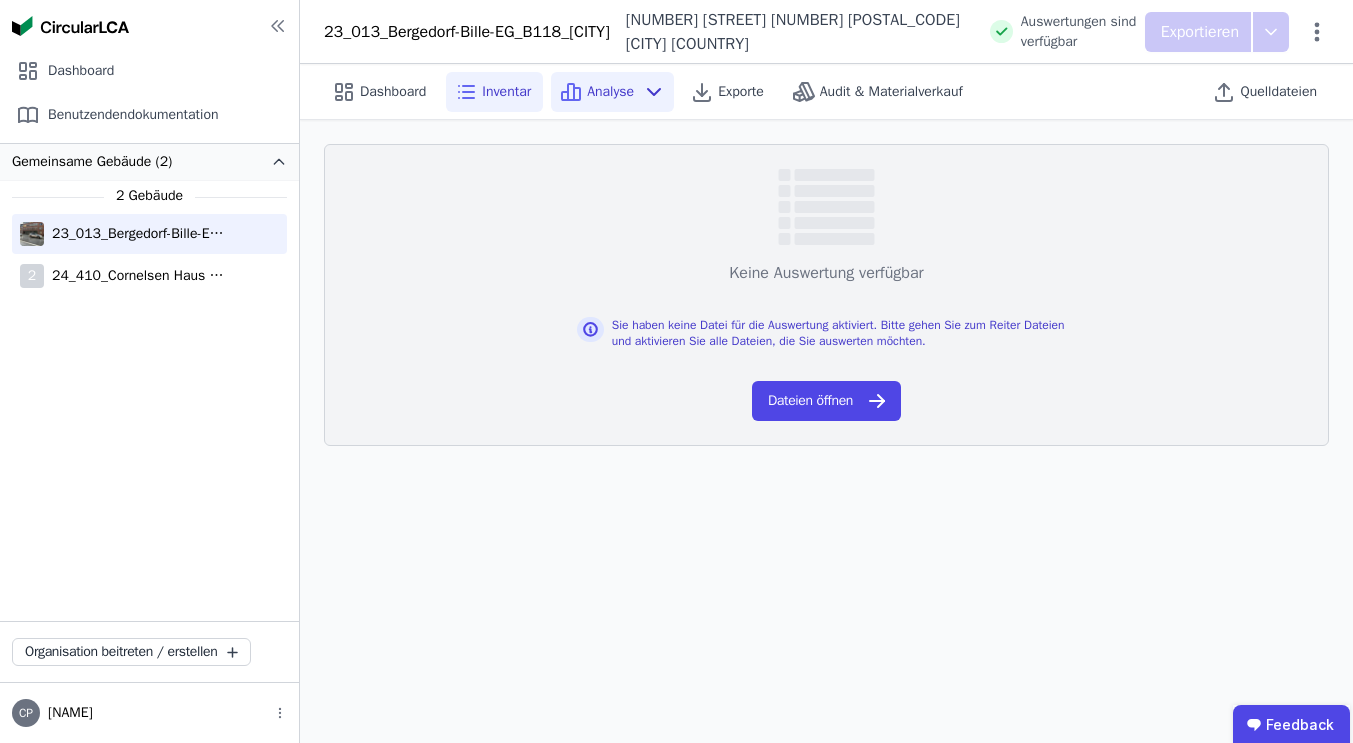 click on "Analyse" at bounding box center [610, 92] 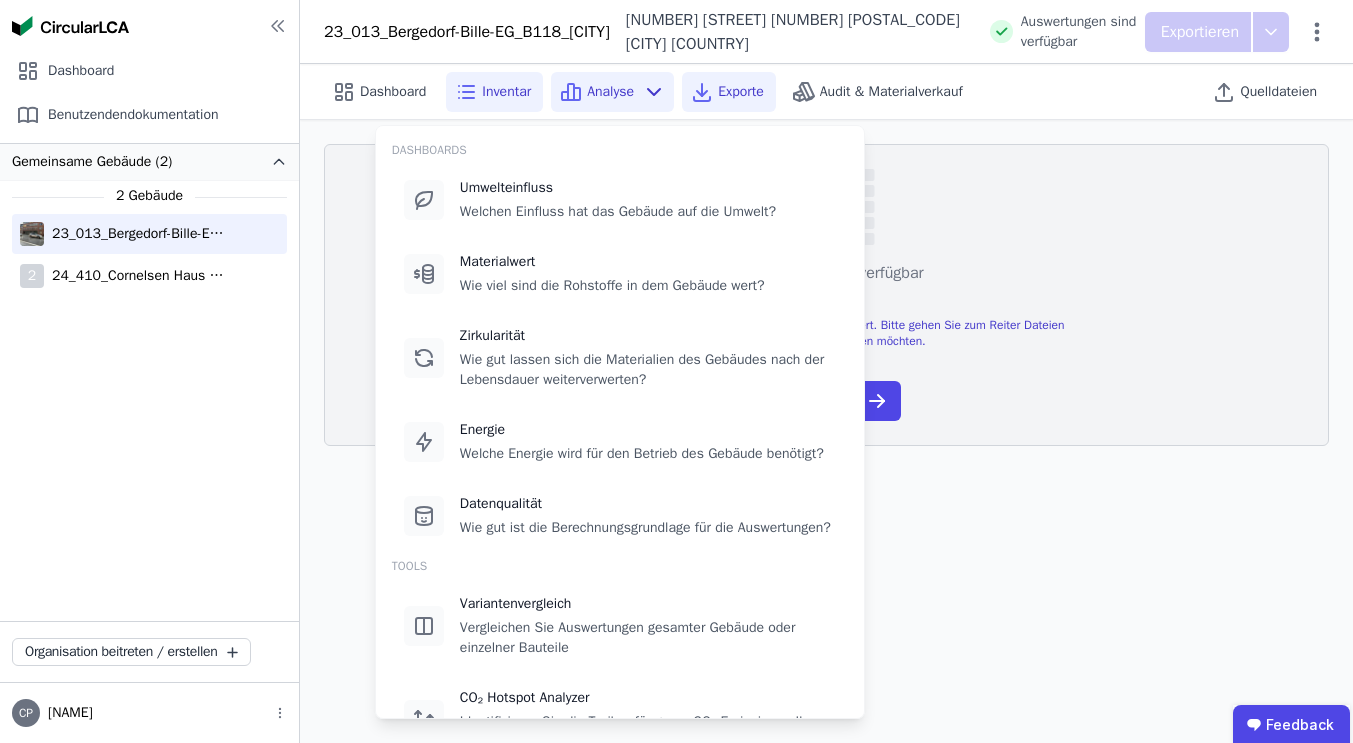 click on "Exporte" at bounding box center [729, 92] 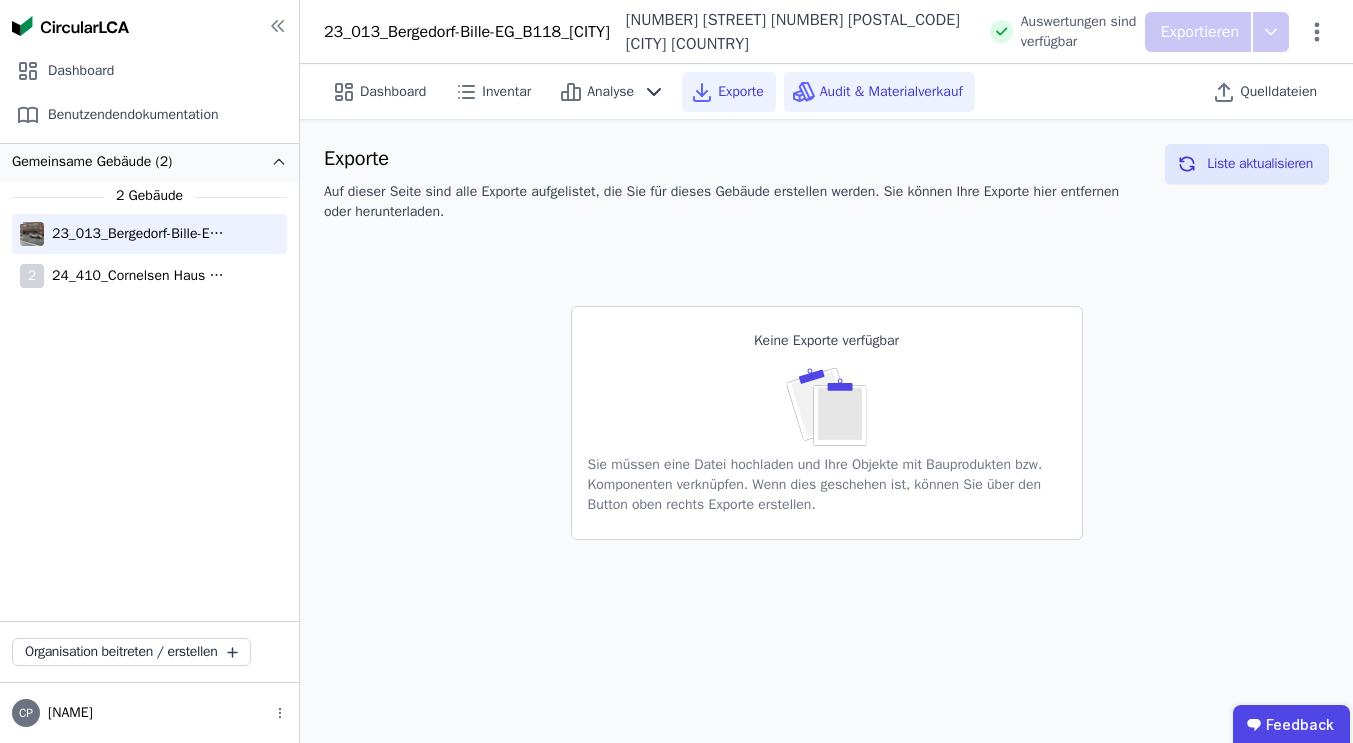 click on "Audit & Materialverkauf" at bounding box center (879, 92) 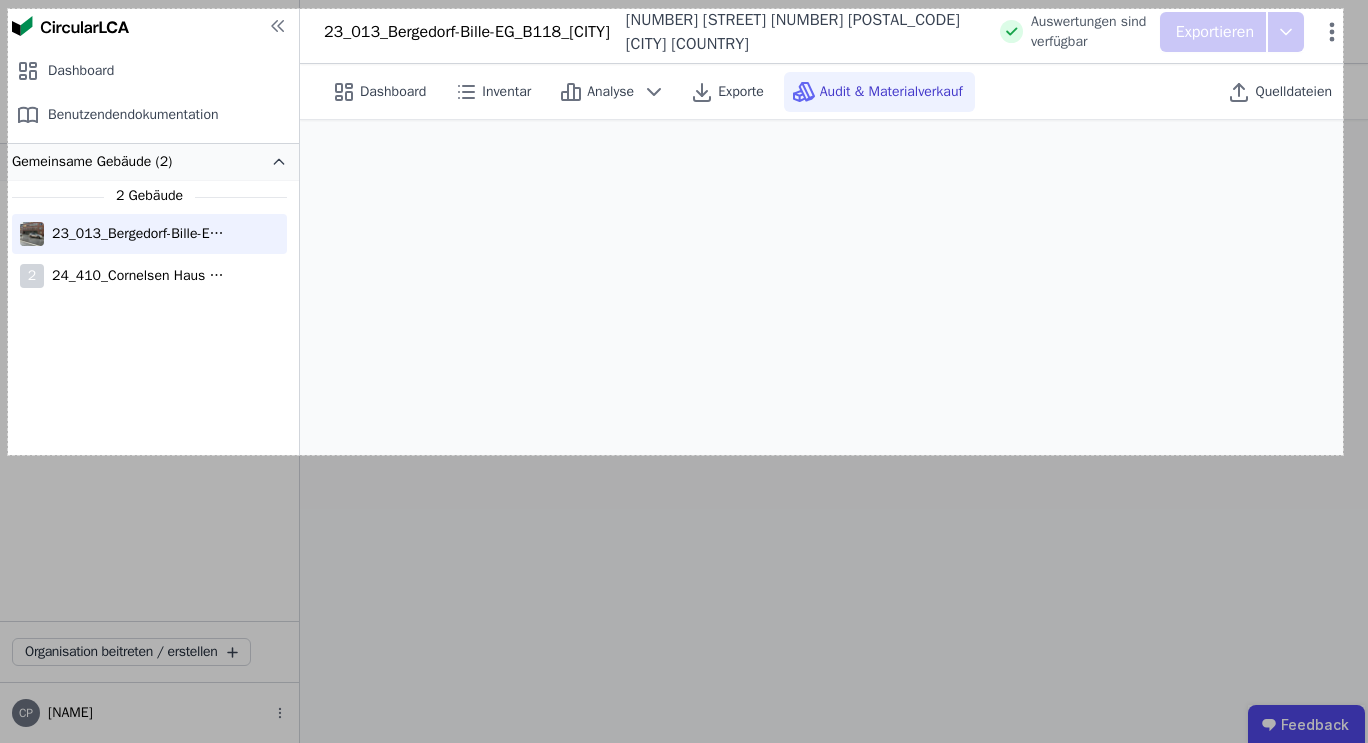 drag, startPoint x: 8, startPoint y: 9, endPoint x: 1343, endPoint y: 455, distance: 1407.5302 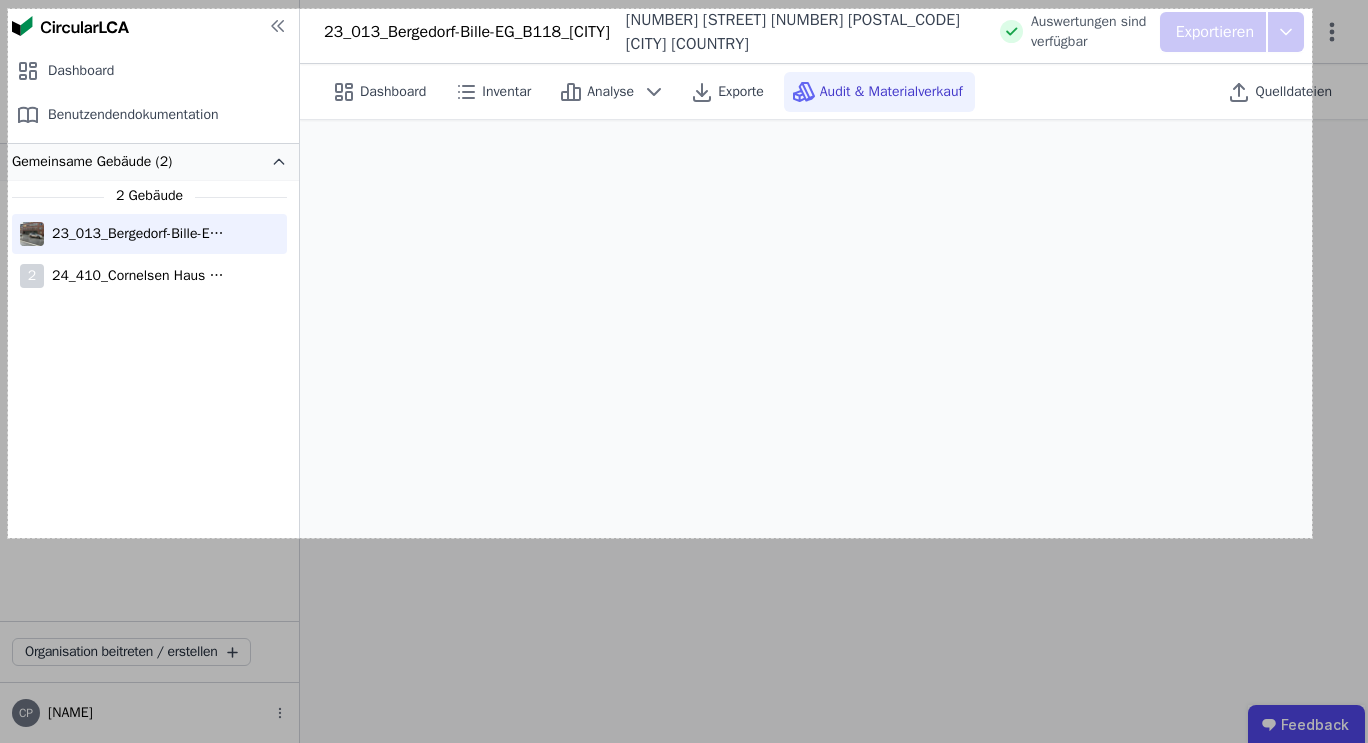 drag, startPoint x: 7, startPoint y: 9, endPoint x: 1312, endPoint y: 538, distance: 1408.1427 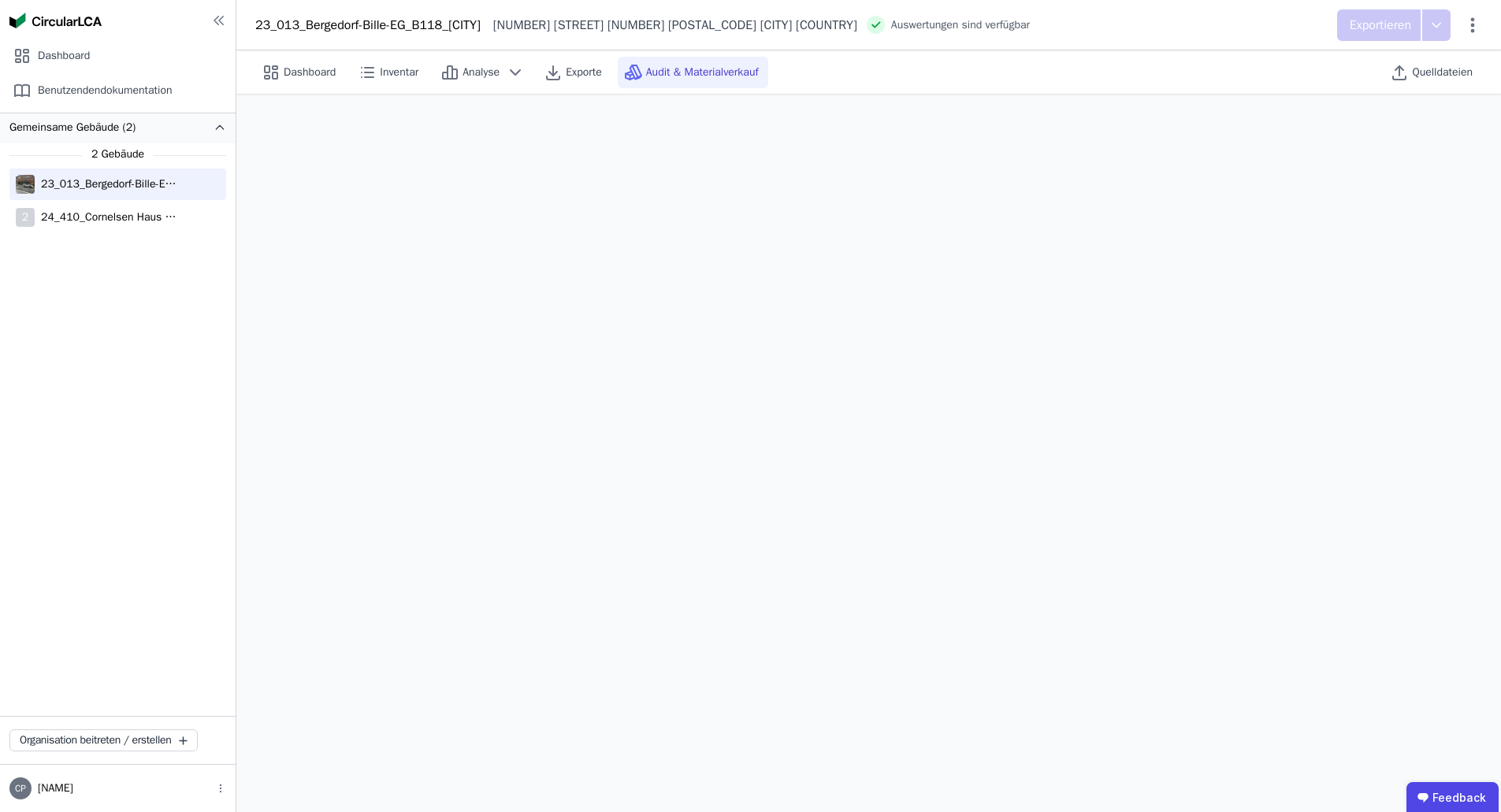 scroll, scrollTop: 95, scrollLeft: 0, axis: vertical 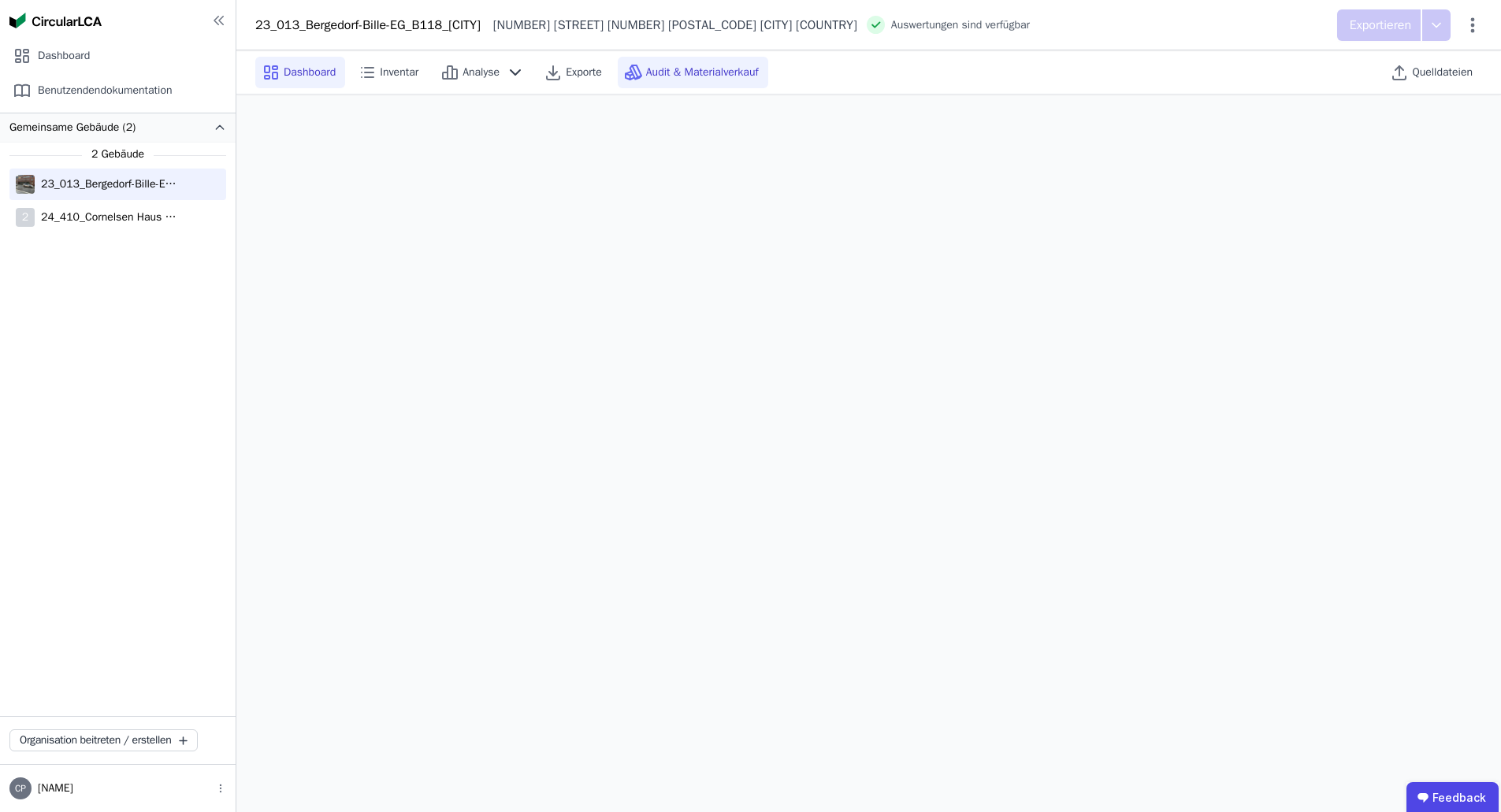 click on "Dashboard" at bounding box center (310, 72) 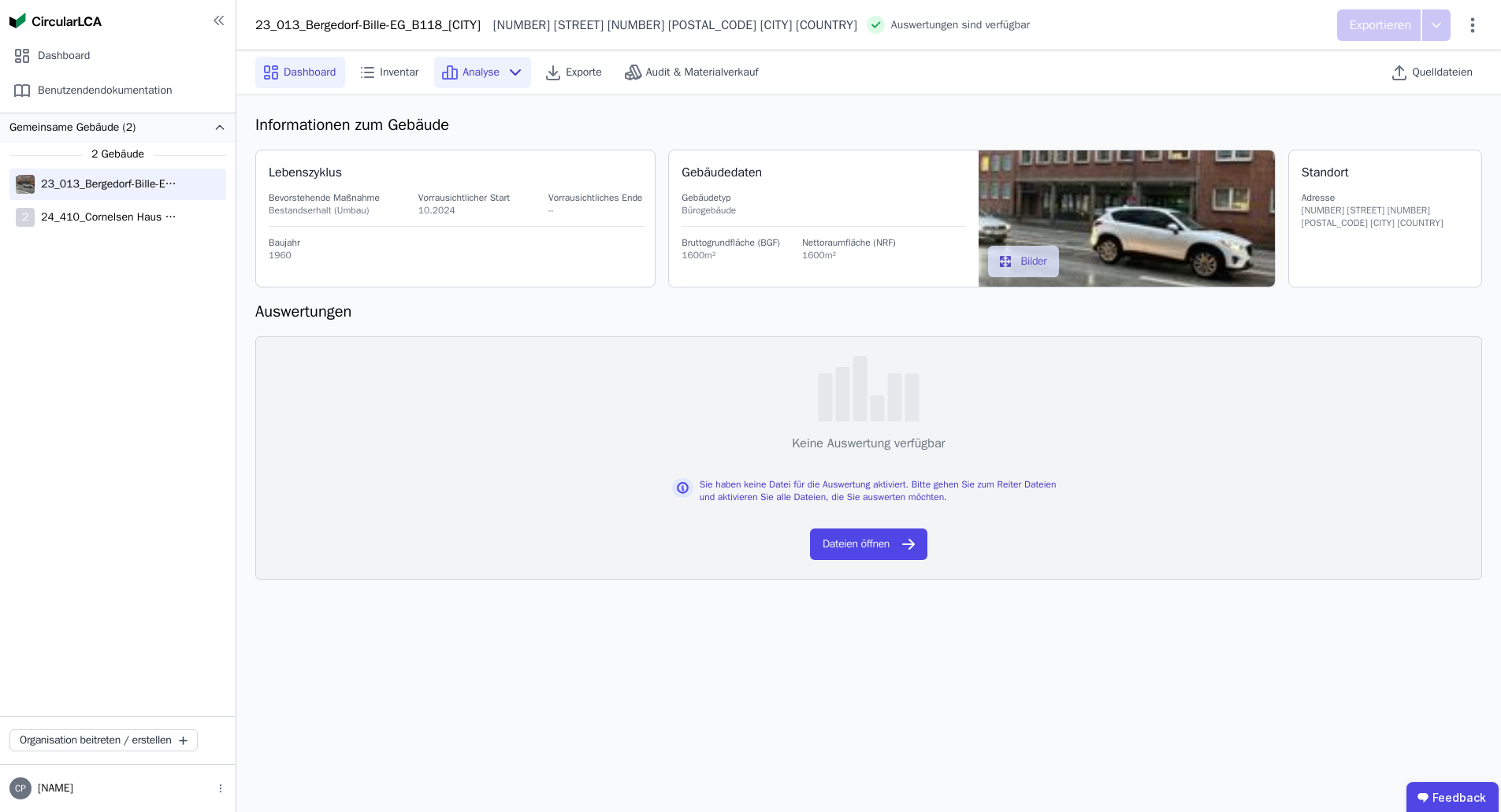 click on "Analyse" at bounding box center [481, 72] 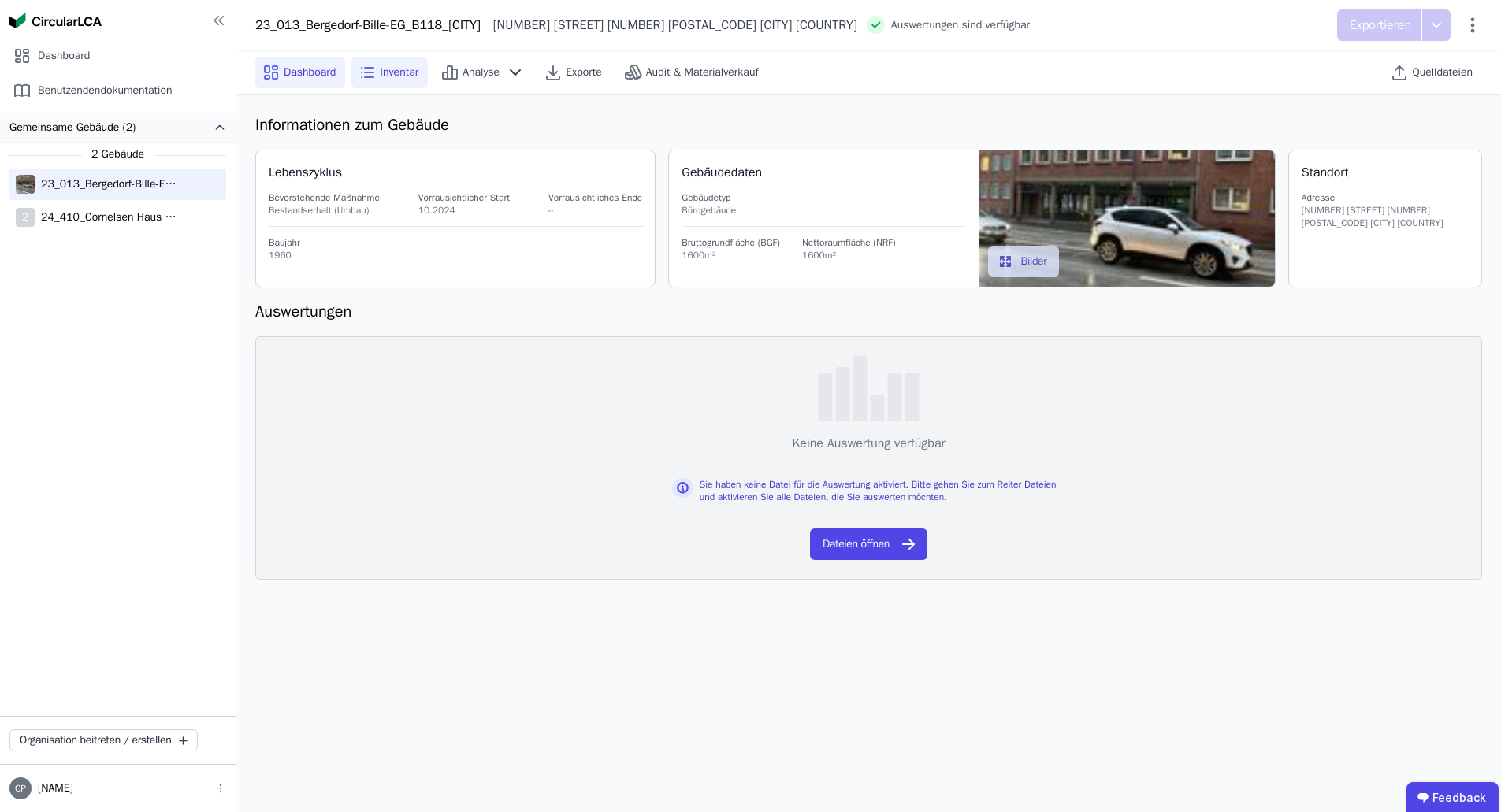 click on "Inventar" at bounding box center (399, 72) 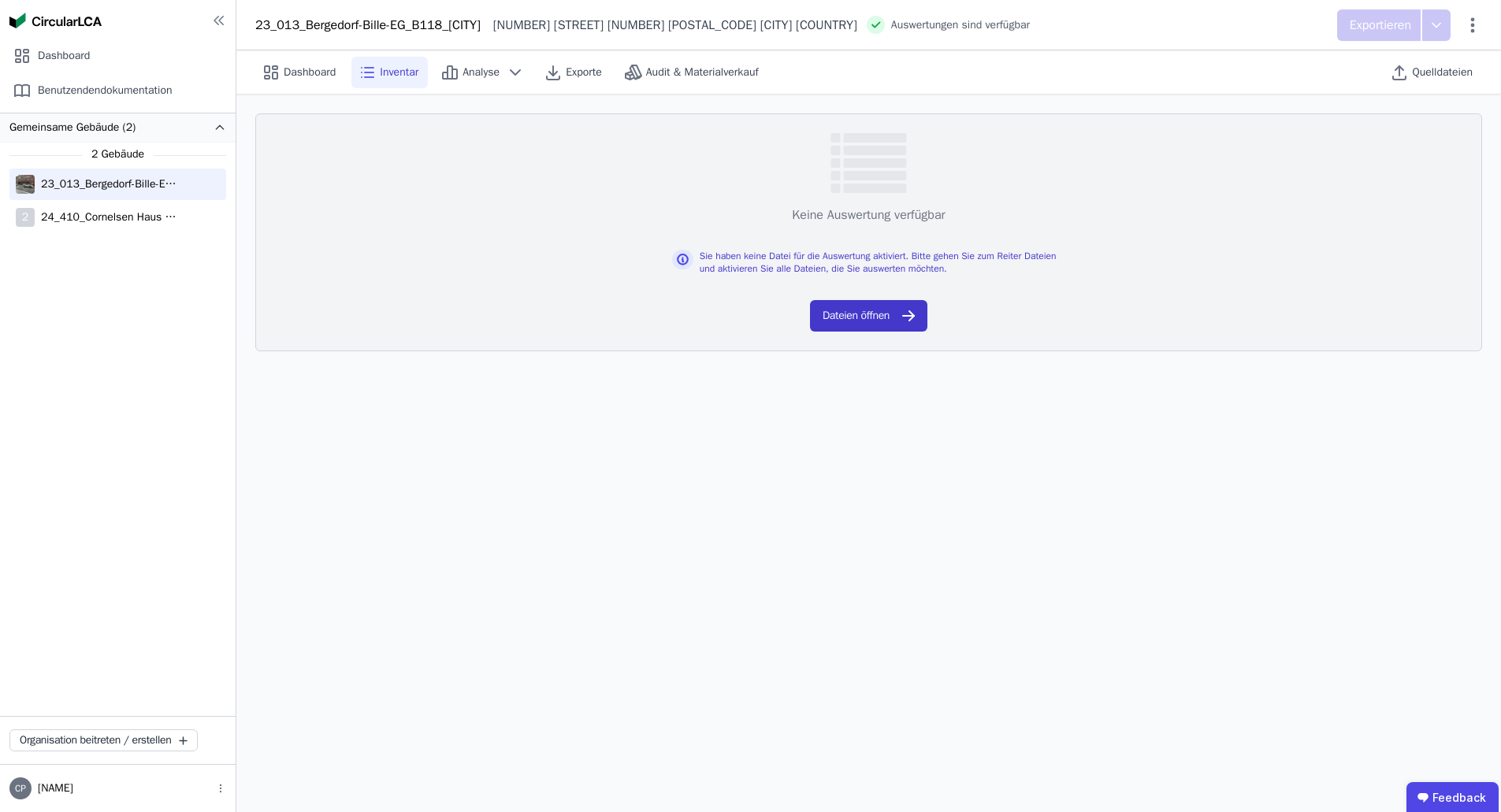 click on "Dateien öffnen" at bounding box center [868, 316] 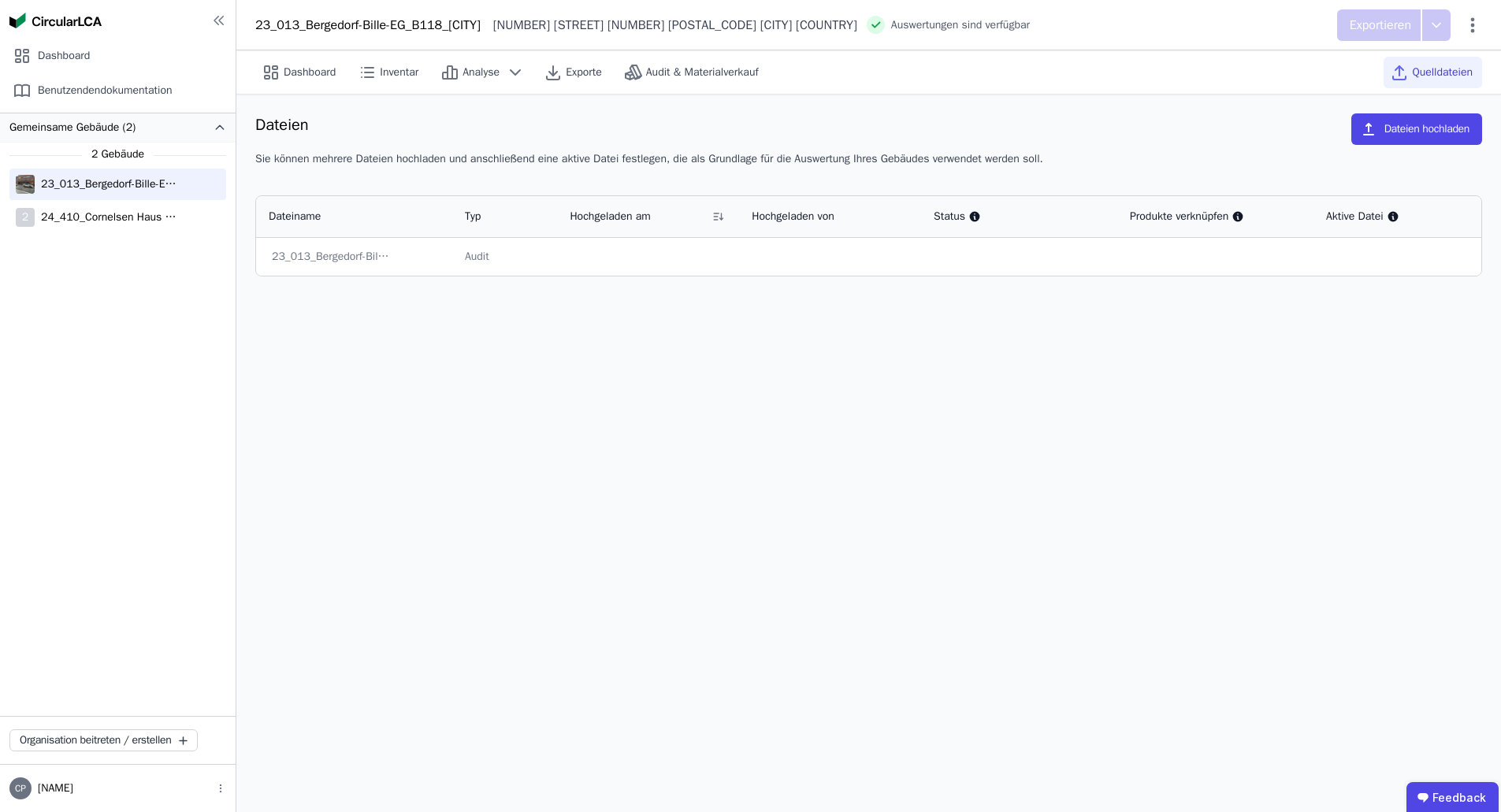 click at bounding box center [1215, 257] 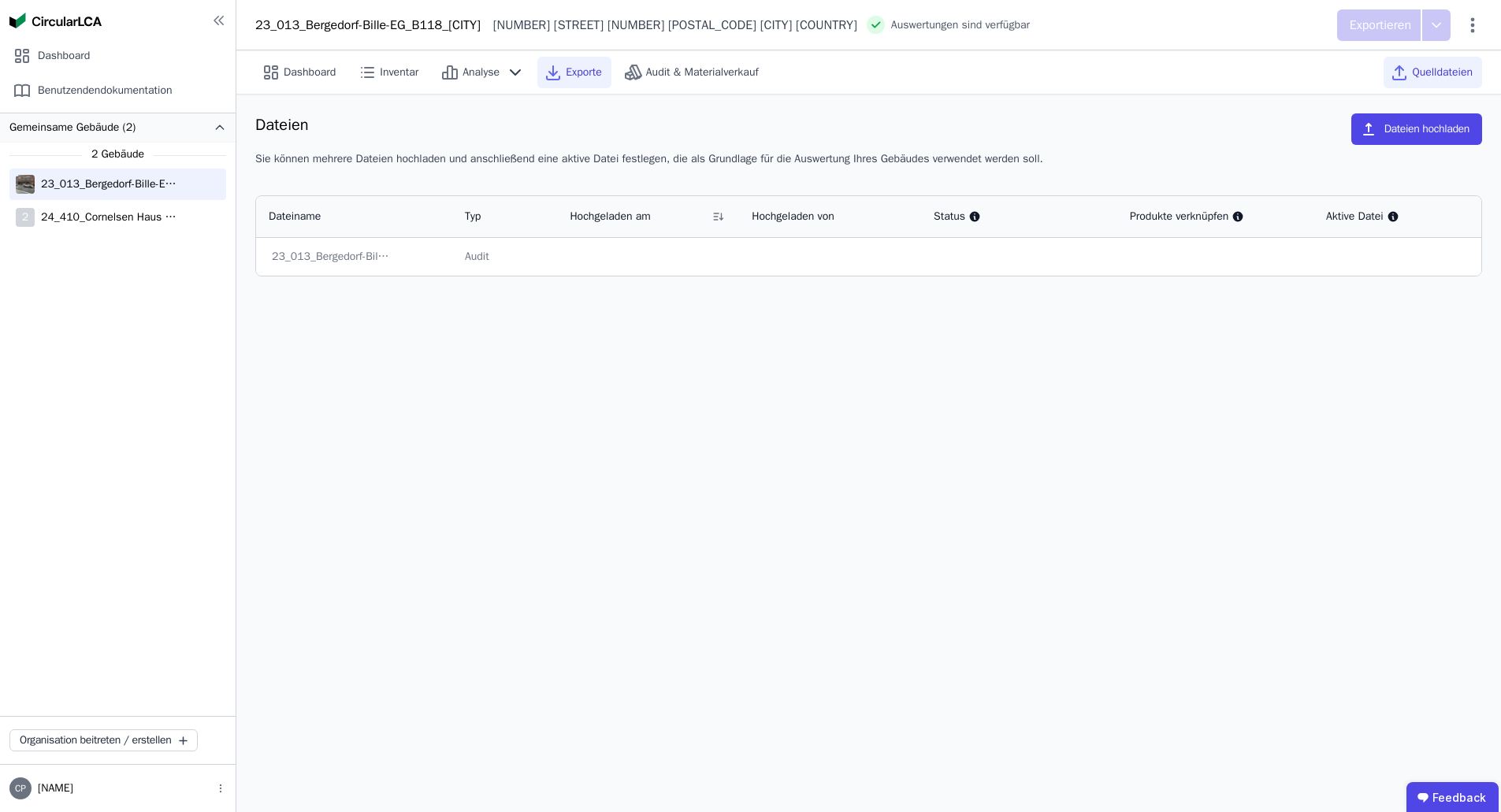 click on "Exporte" at bounding box center (584, 72) 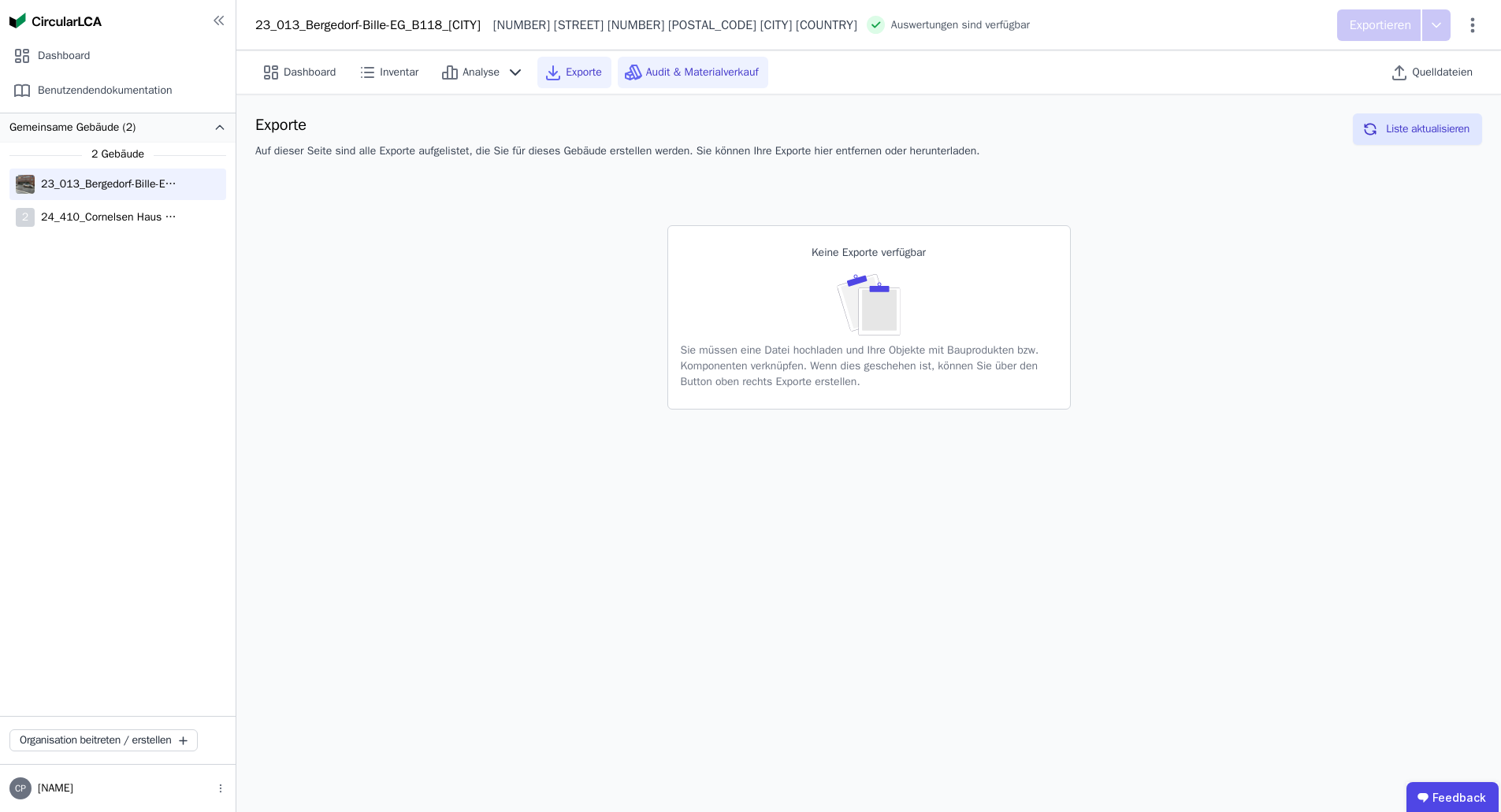 click on "Audit & Materialverkauf" at bounding box center [702, 72] 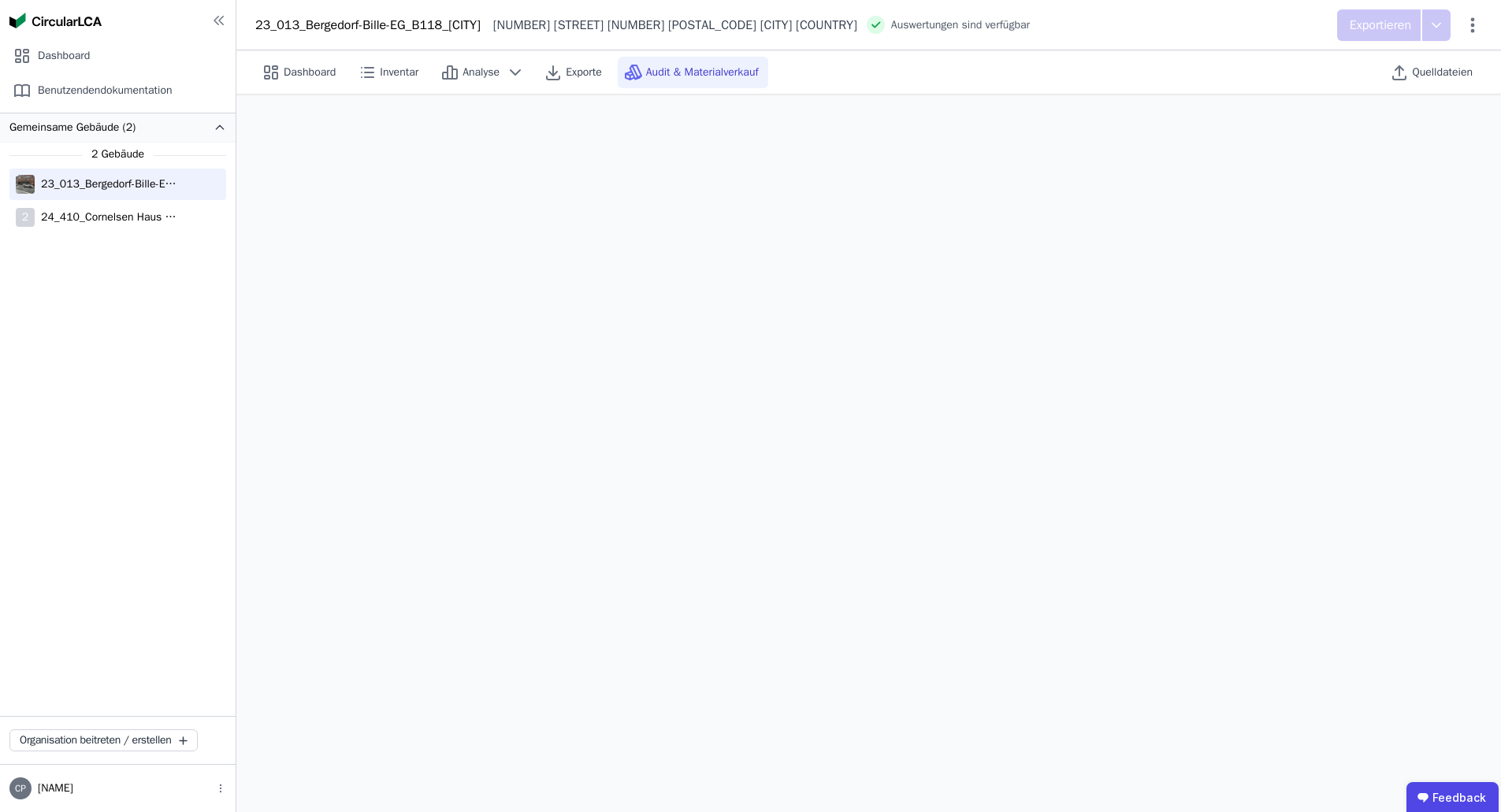 click on "23_013_Bergedorf-Bille-EG_B118_[CITY]" at bounding box center (106, 184) 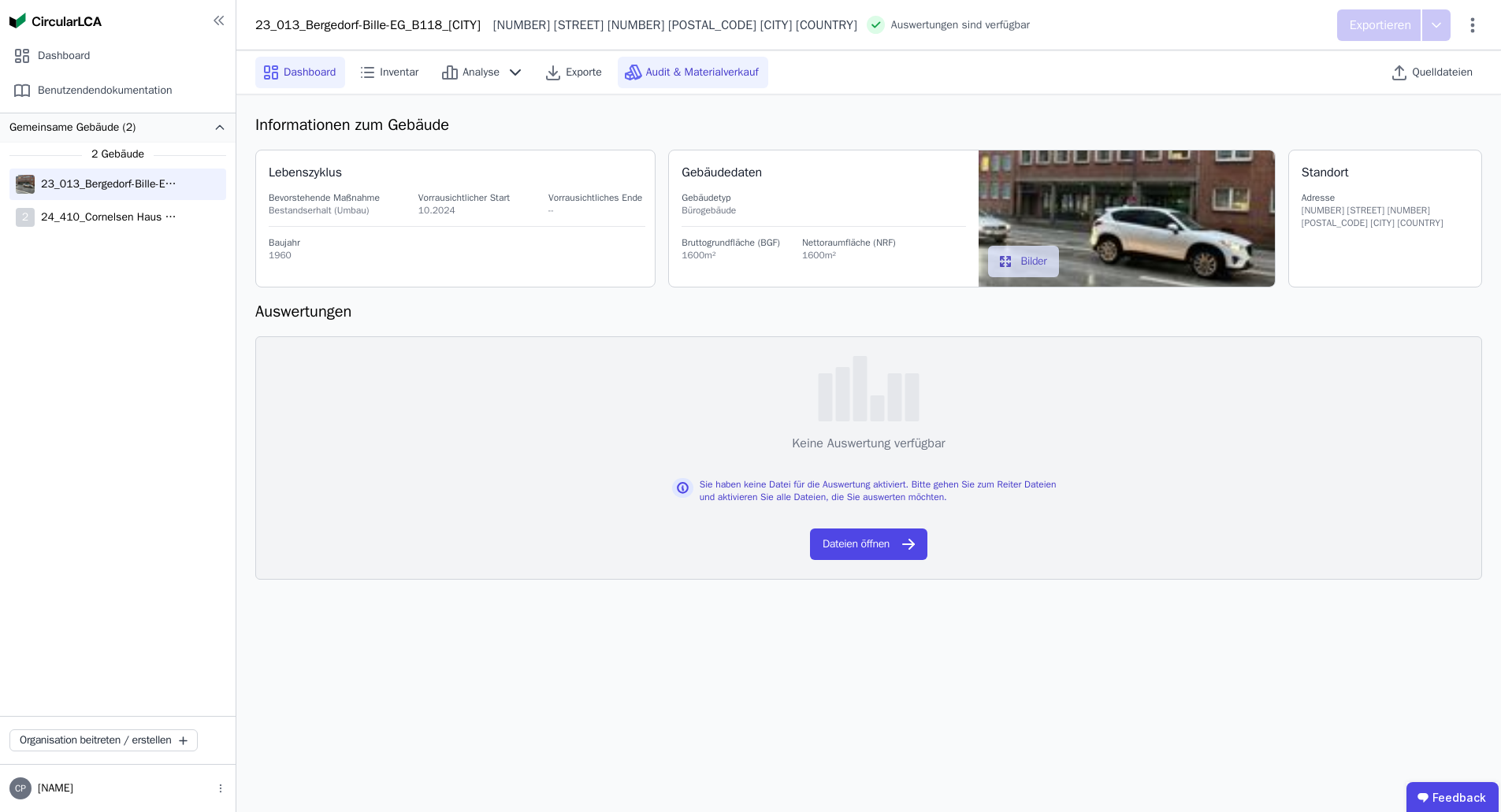 click on "Audit & Materialverkauf" at bounding box center [702, 72] 